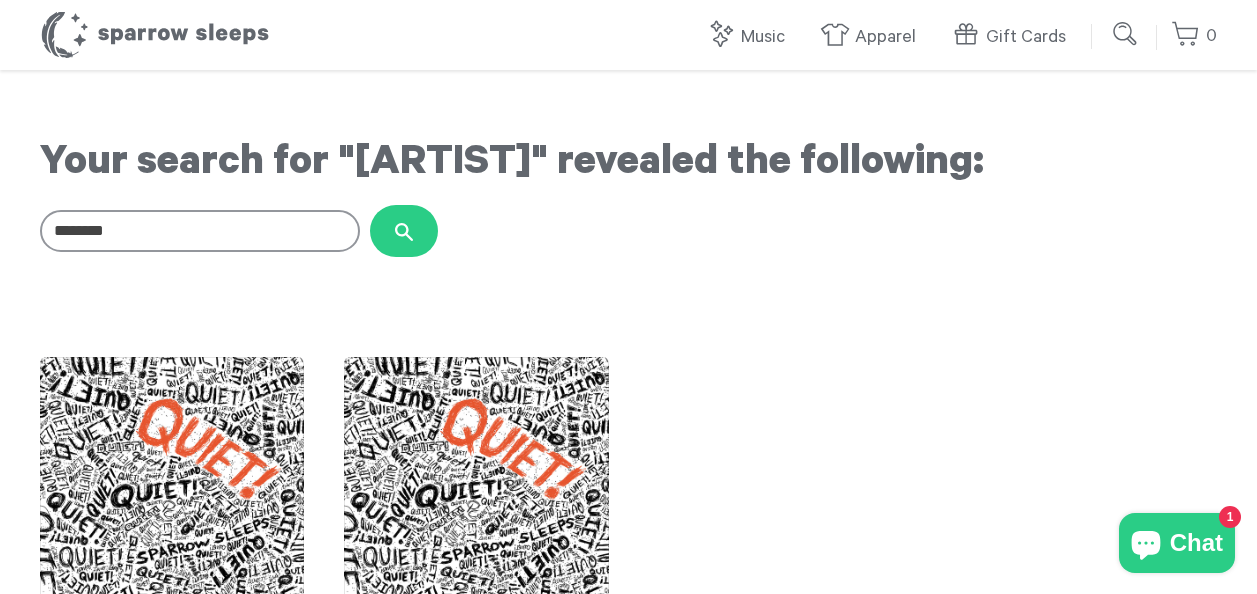 scroll, scrollTop: 200, scrollLeft: 0, axis: vertical 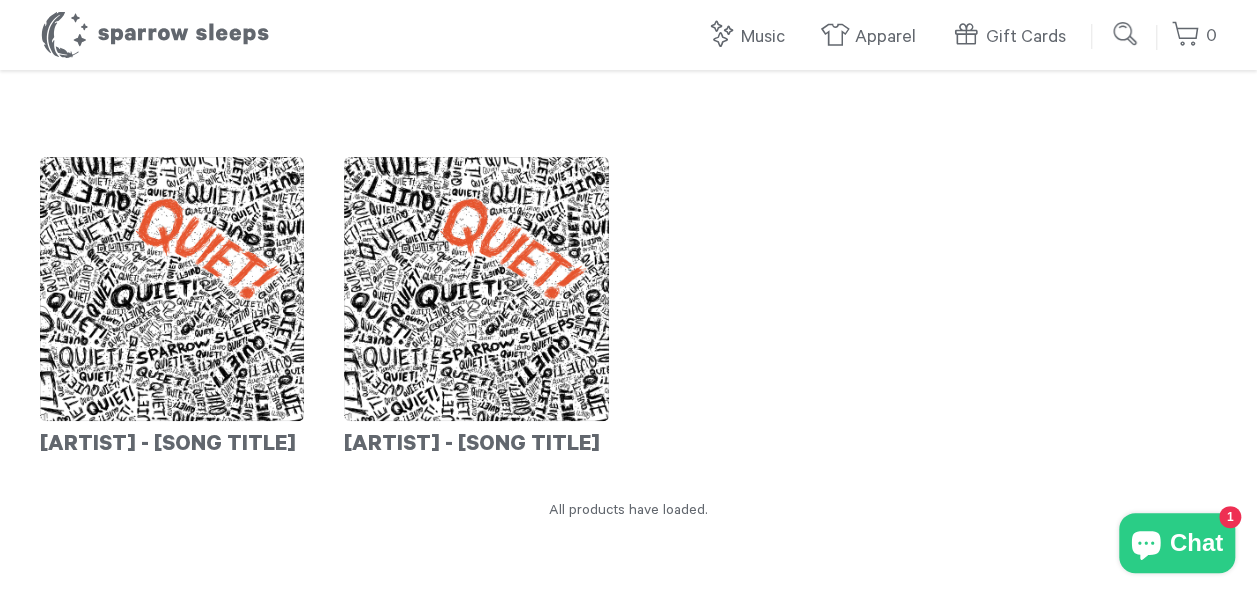 click on "Paramore - Quiet!
Paramore - Quiet!" at bounding box center [628, 299] 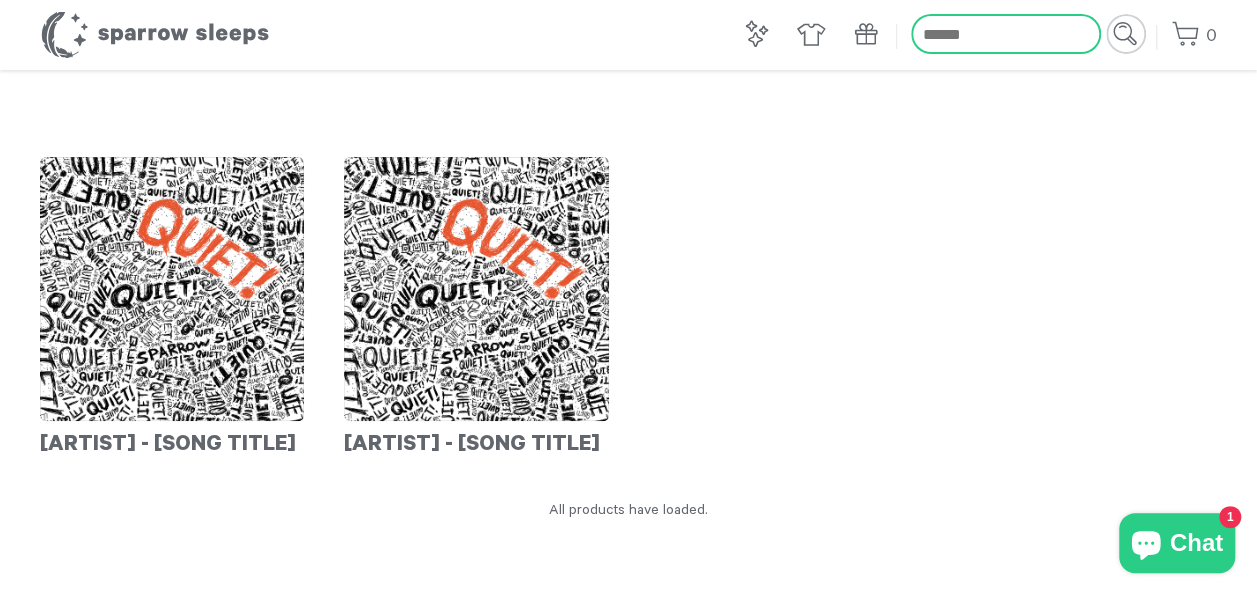 click on "Search our store" at bounding box center (1006, 34) 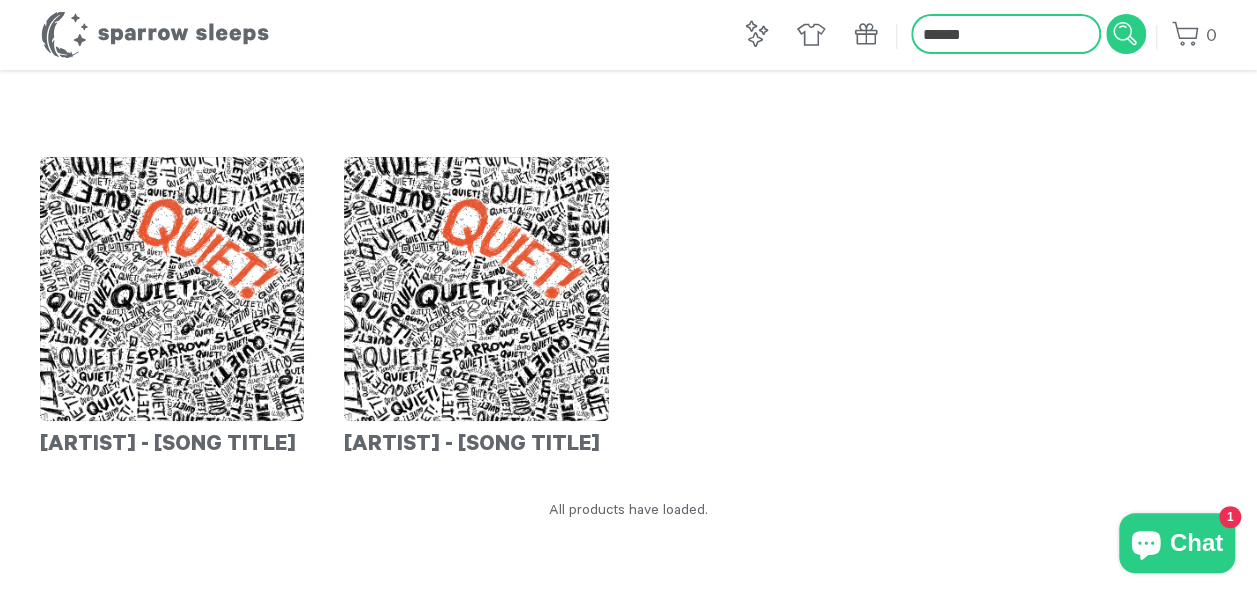 type on "******" 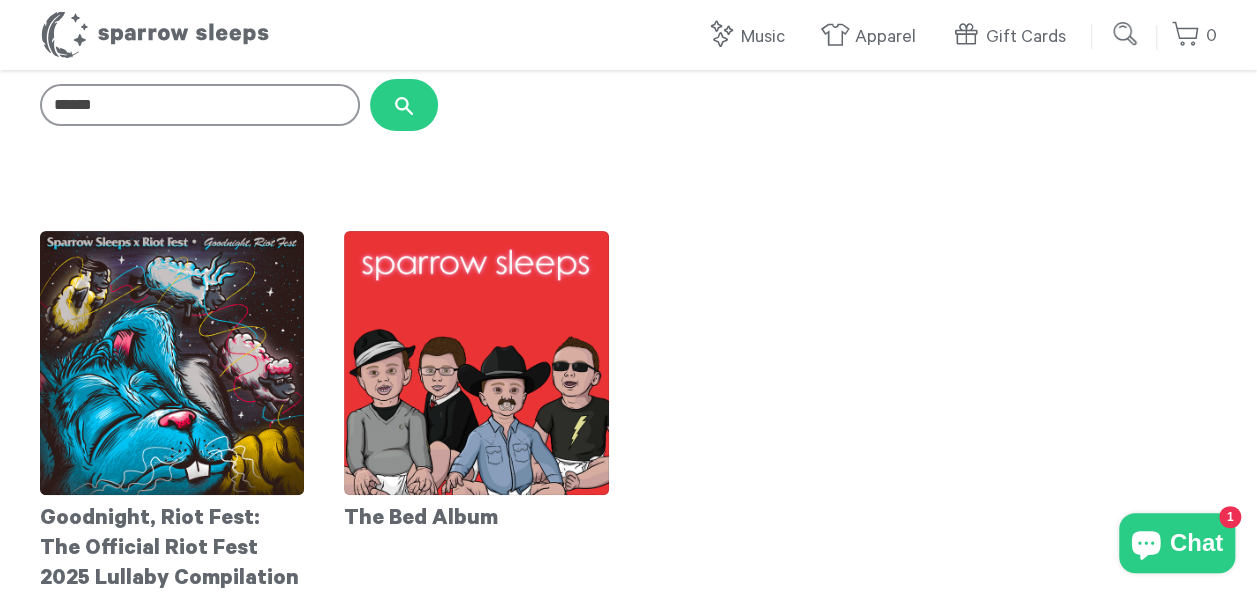 scroll, scrollTop: 200, scrollLeft: 0, axis: vertical 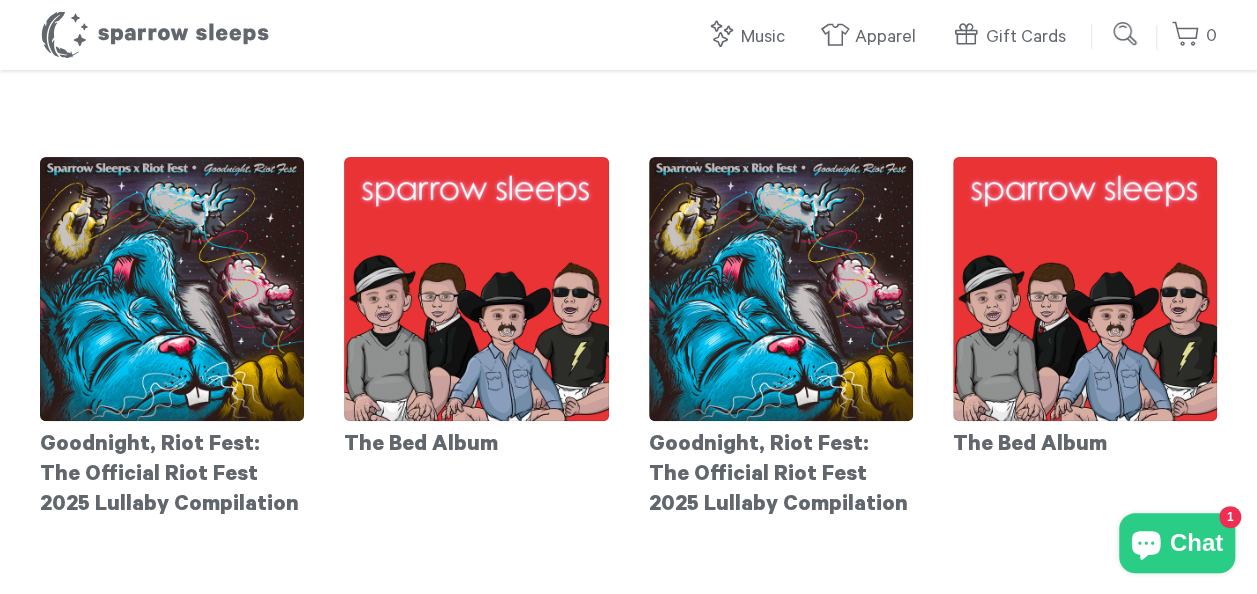 click at bounding box center (1126, 34) 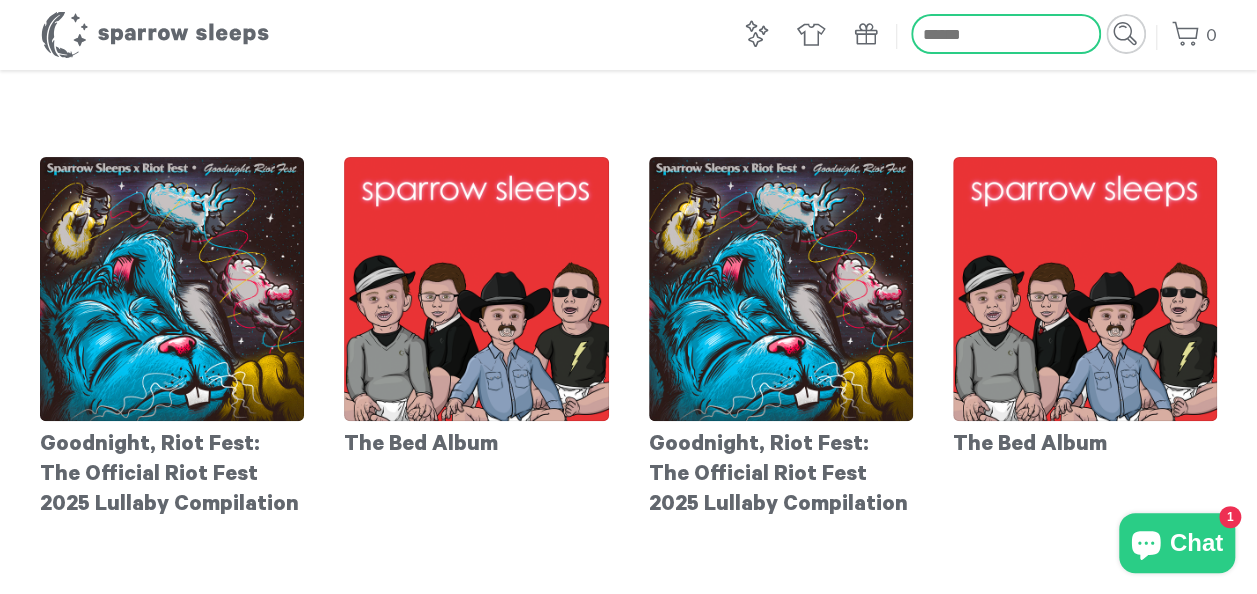 click on "Search our store" at bounding box center (1006, 34) 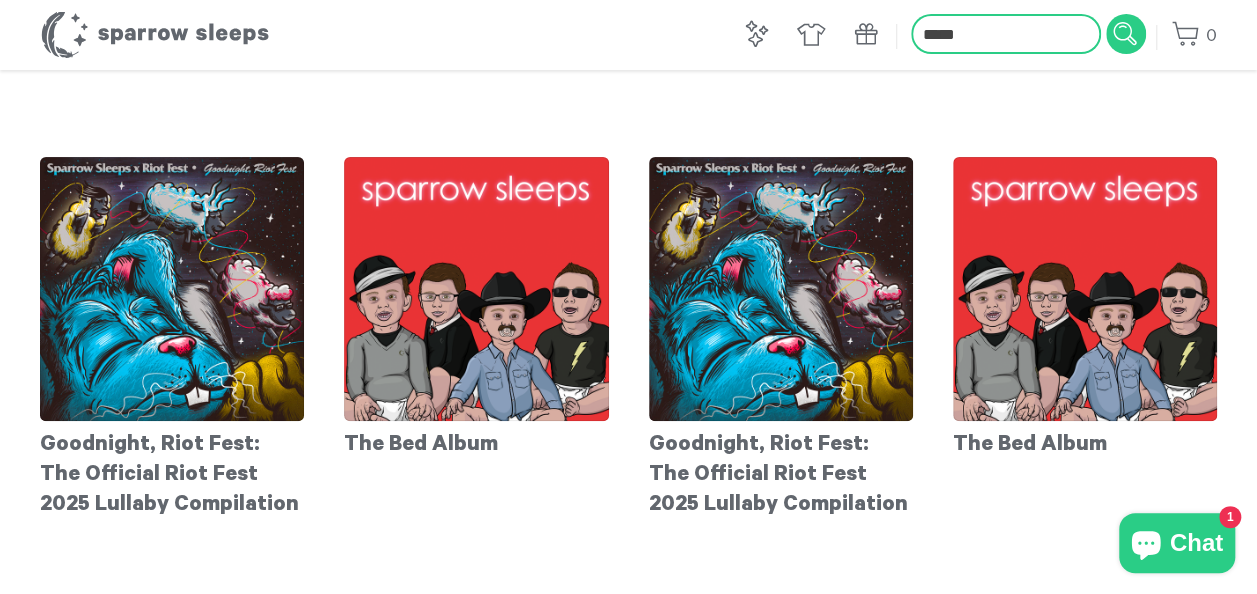 type on "*****" 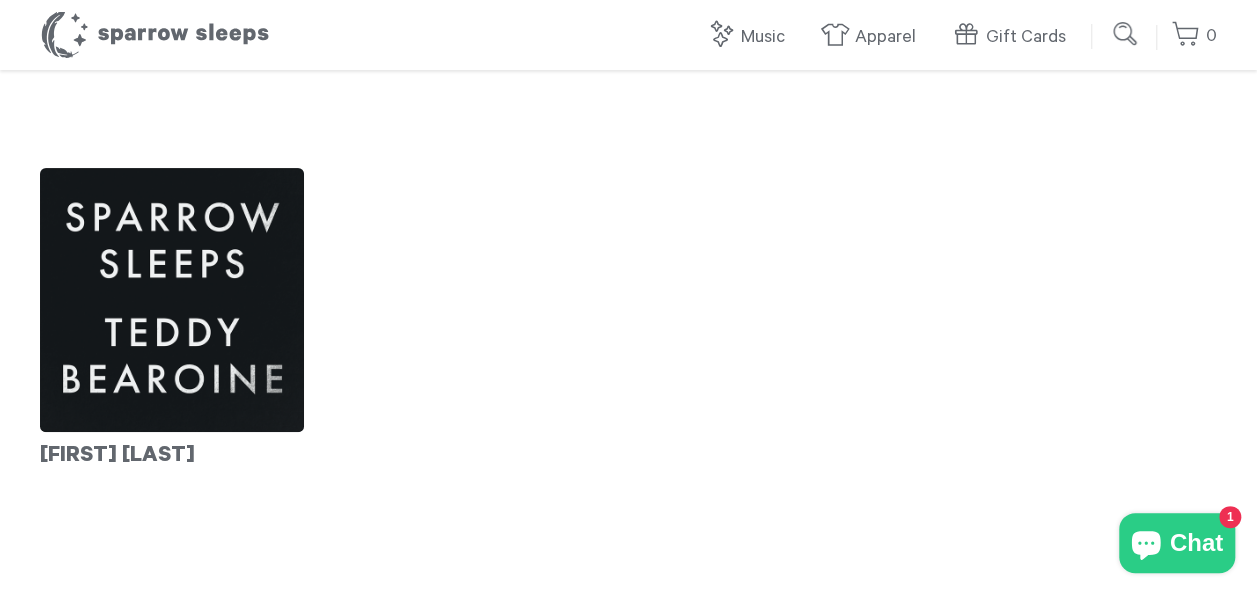scroll, scrollTop: 200, scrollLeft: 0, axis: vertical 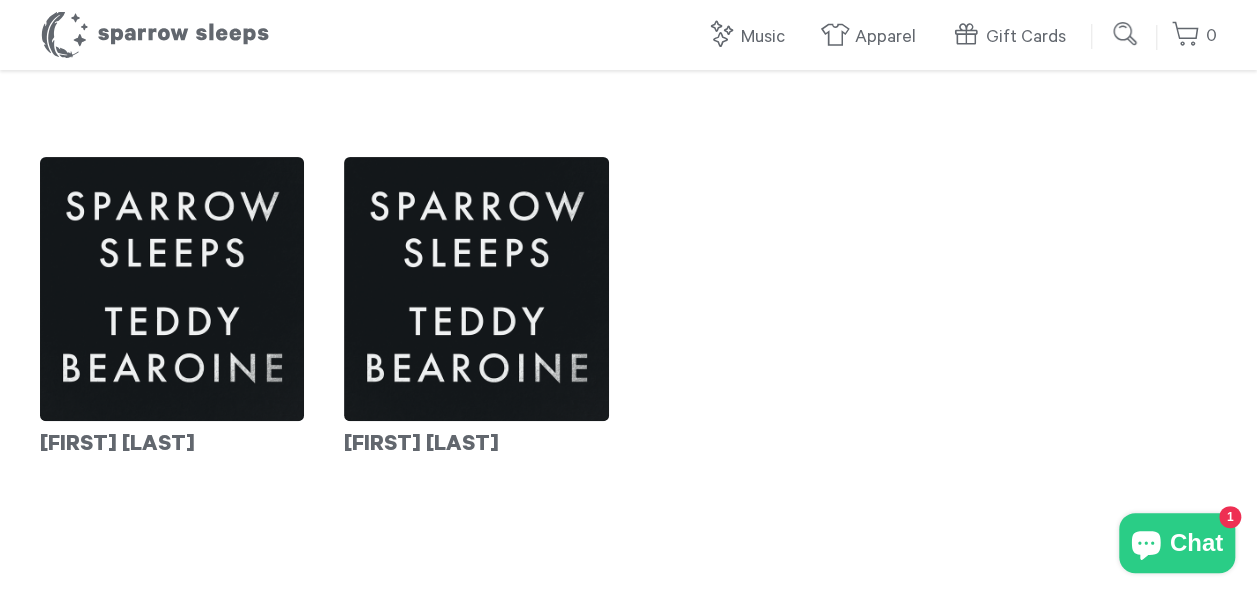 click at bounding box center (1126, 34) 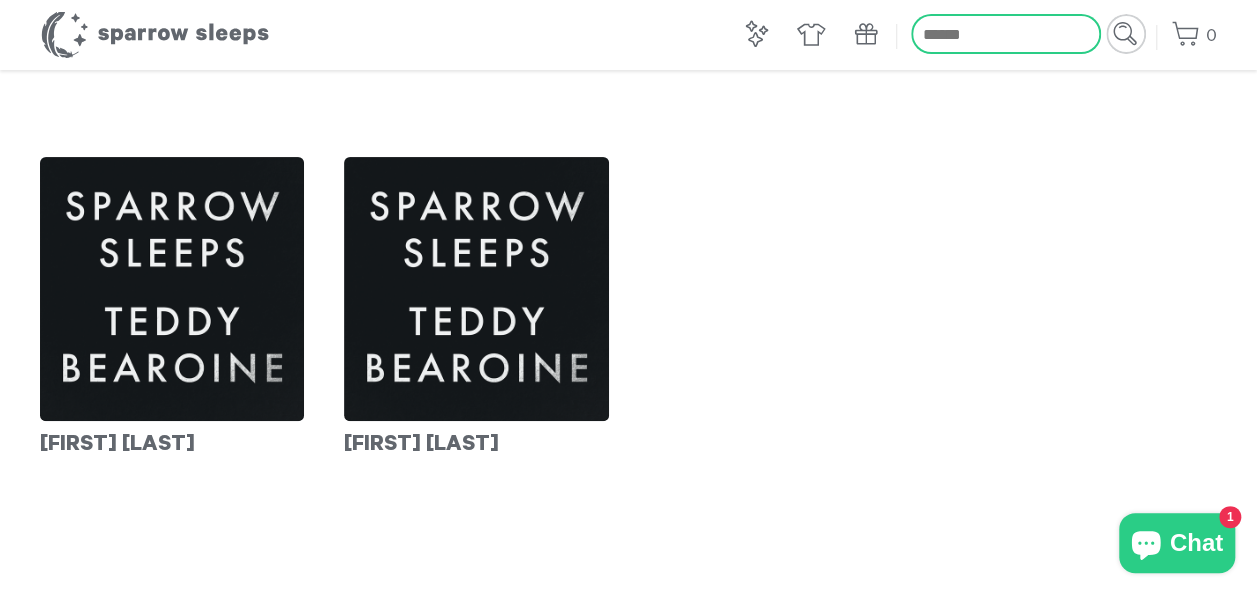 click on "Search our store" at bounding box center (1006, 34) 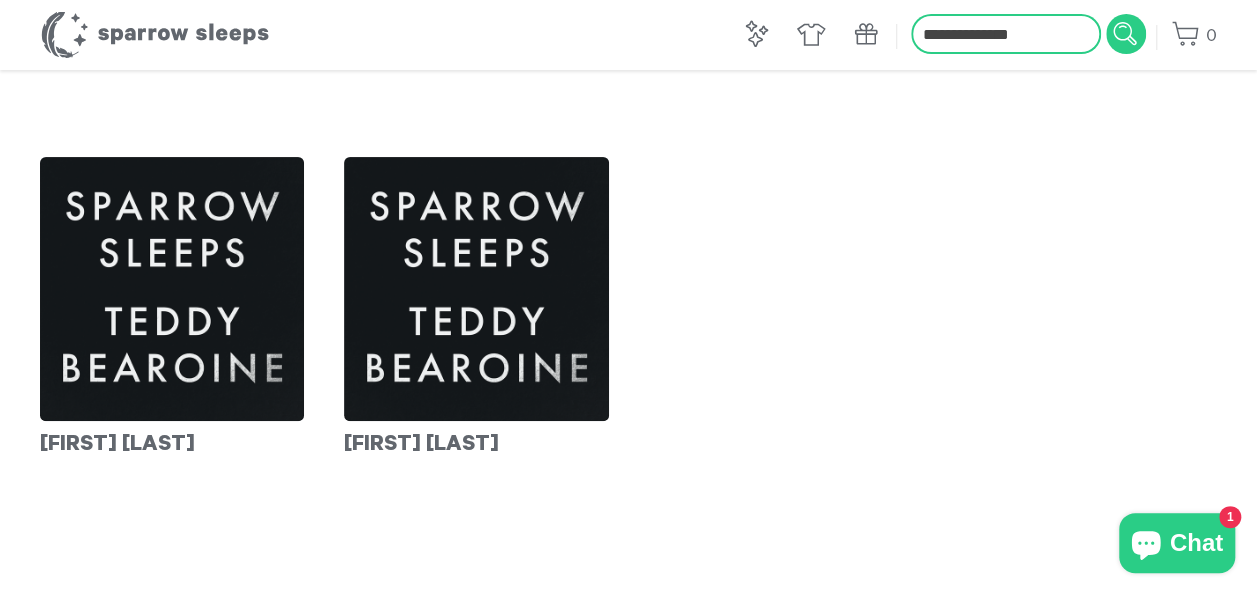 type on "**********" 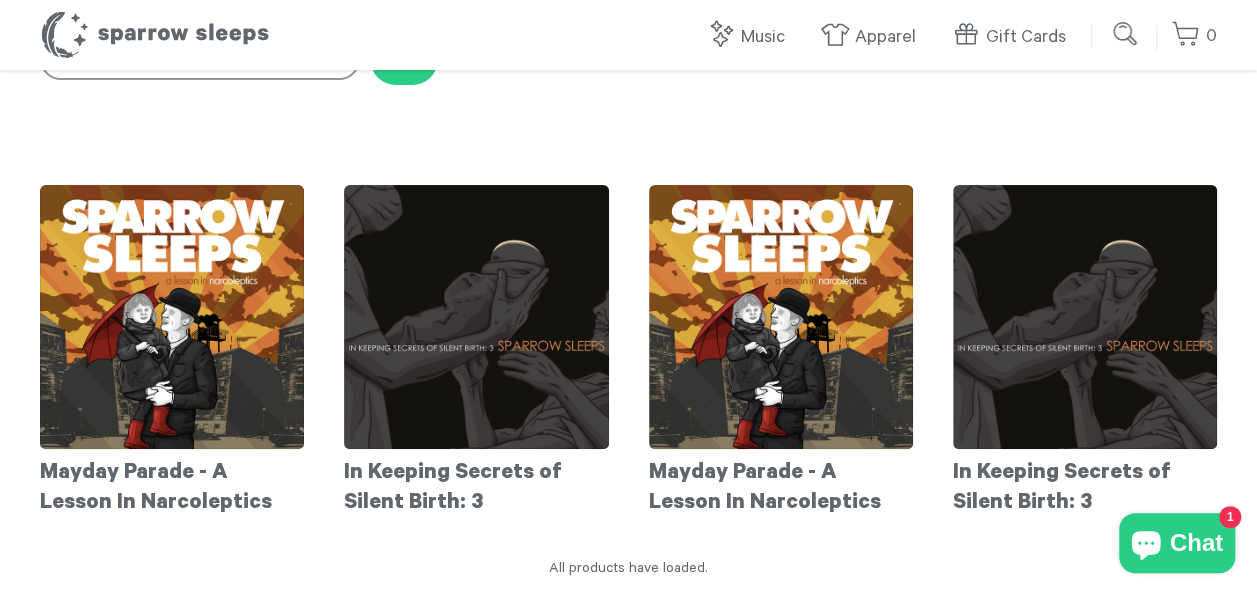scroll, scrollTop: 200, scrollLeft: 0, axis: vertical 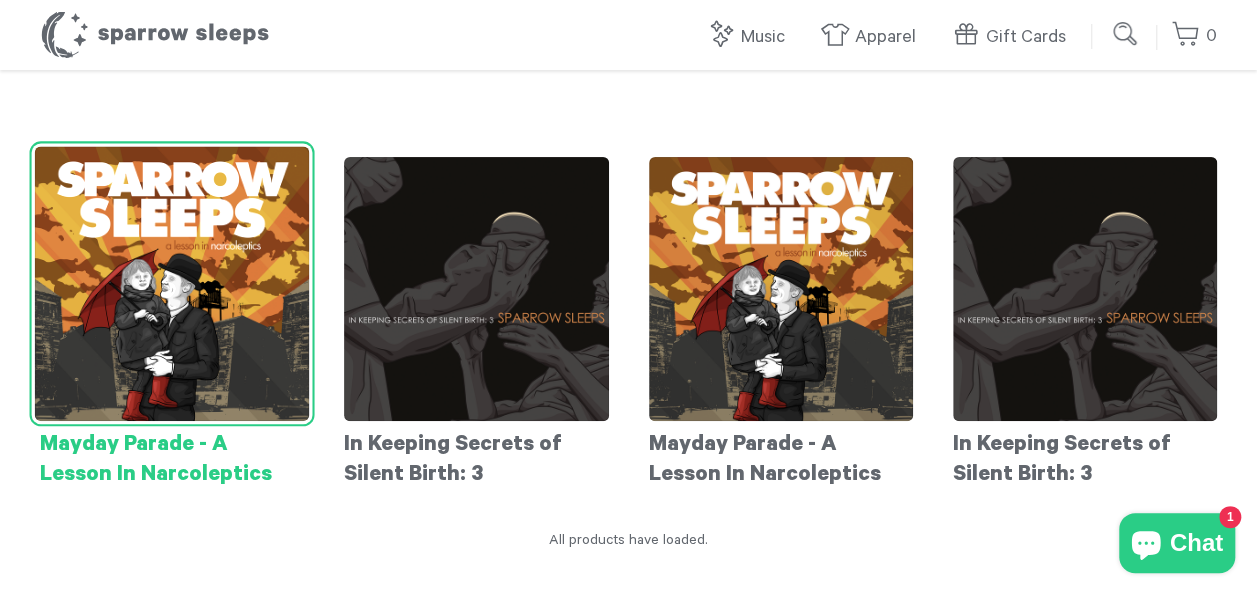 click on "Mayday Parade - A Lesson In Narcoleptics" at bounding box center [172, 441] 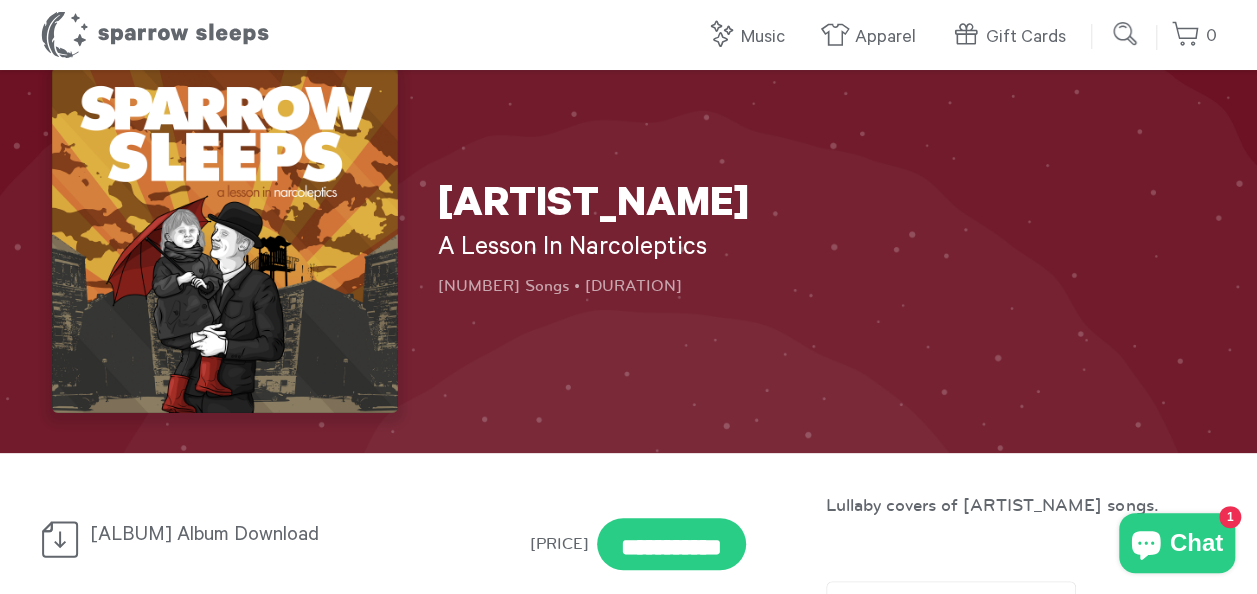 scroll, scrollTop: 0, scrollLeft: 0, axis: both 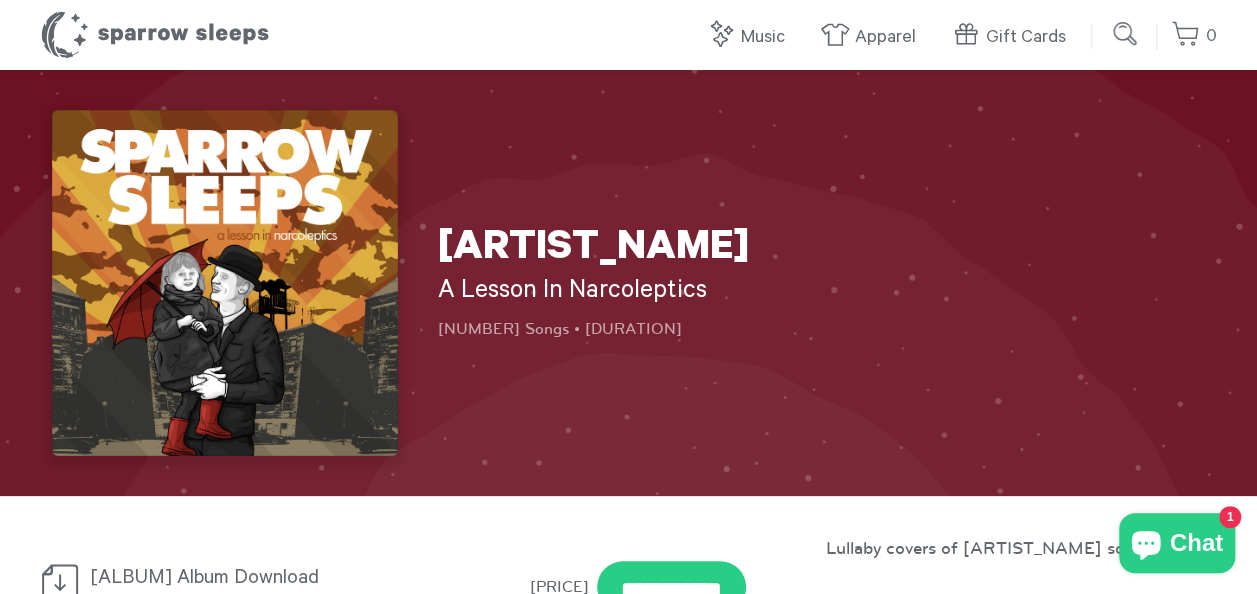 click at bounding box center [1126, 34] 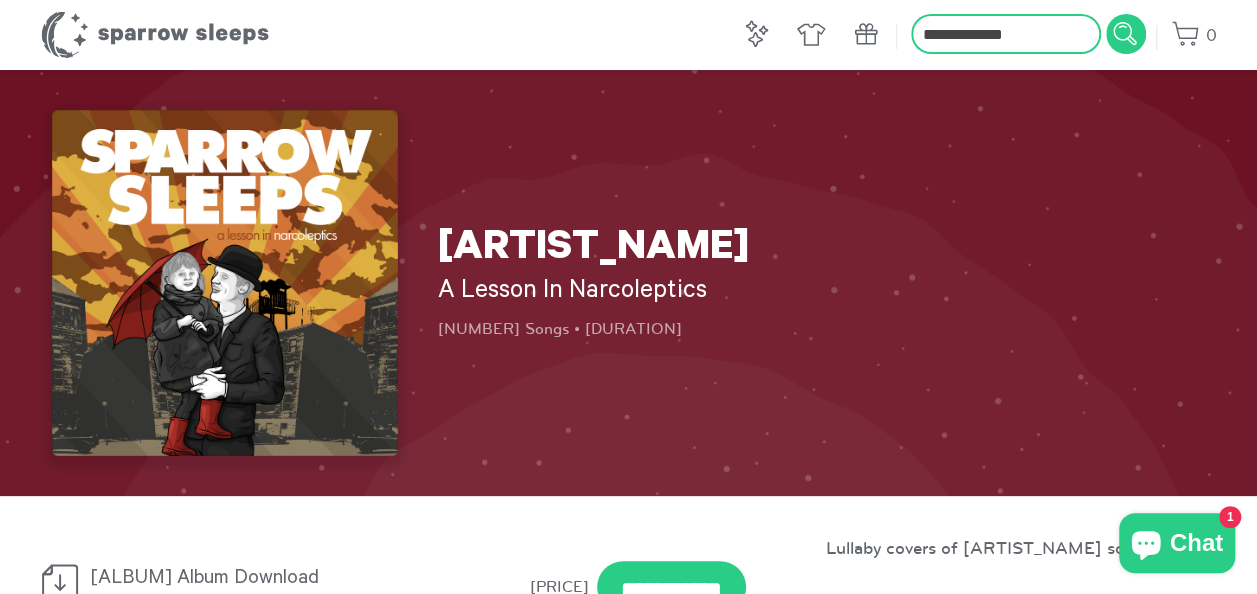 type on "**********" 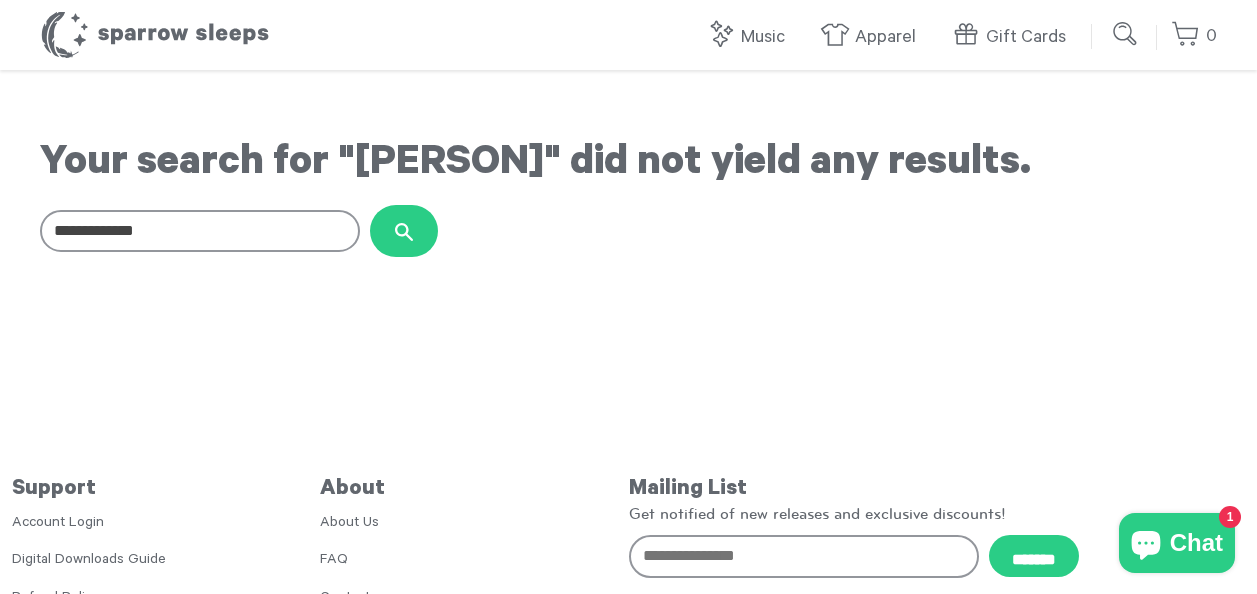 scroll, scrollTop: 0, scrollLeft: 0, axis: both 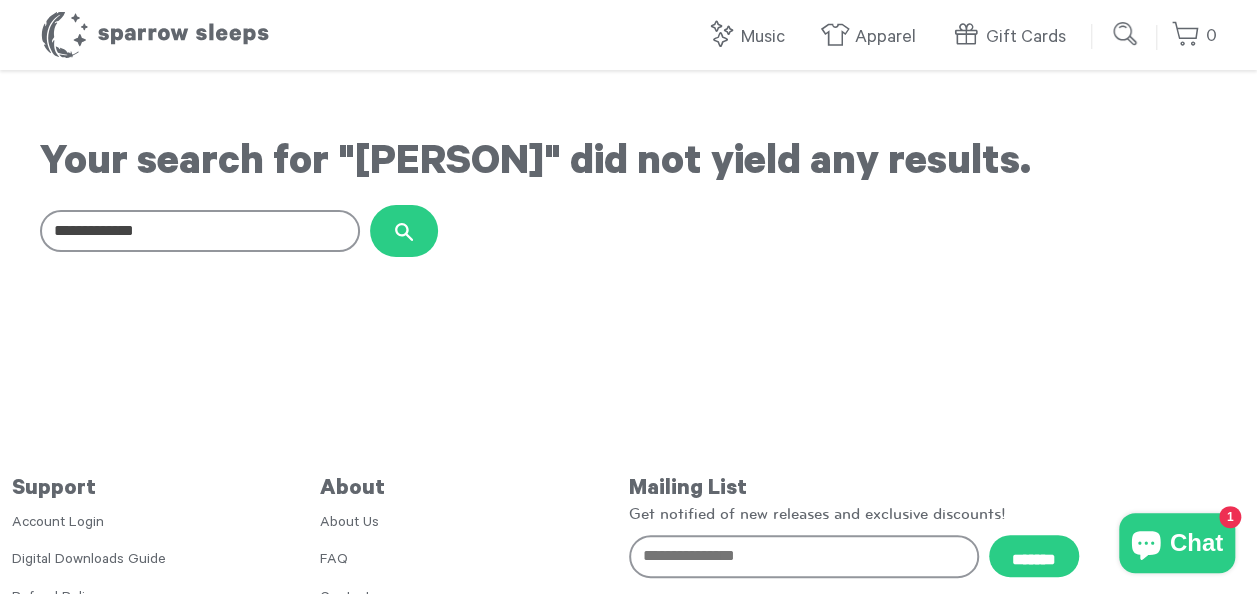 click at bounding box center [1126, 34] 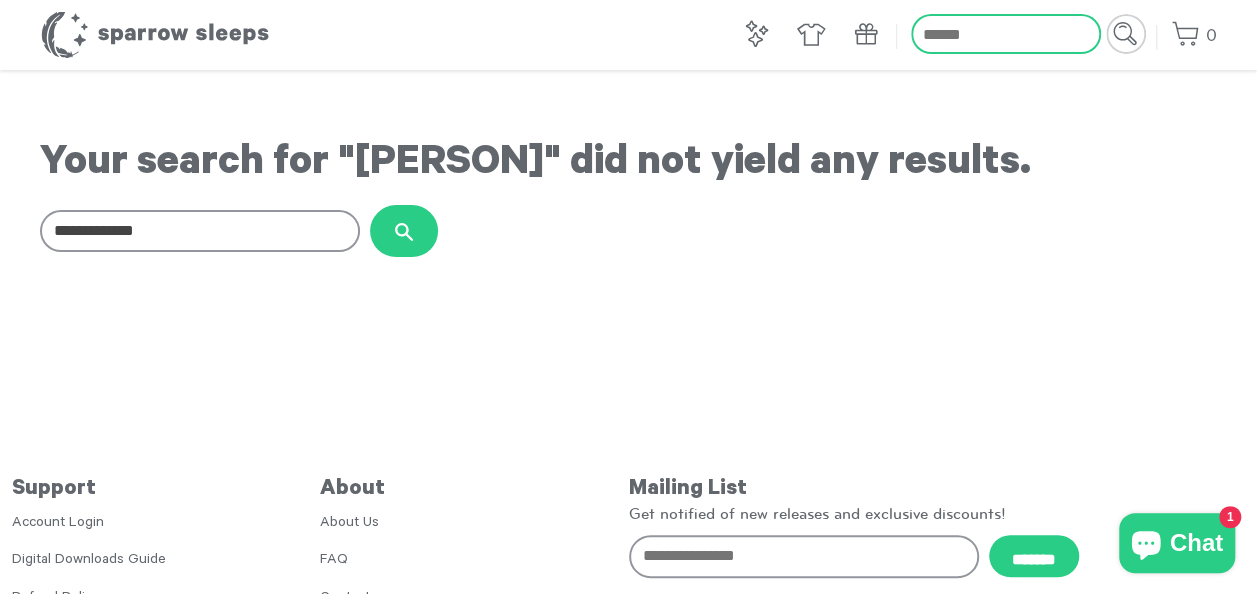 click on "Search our store" at bounding box center [1006, 34] 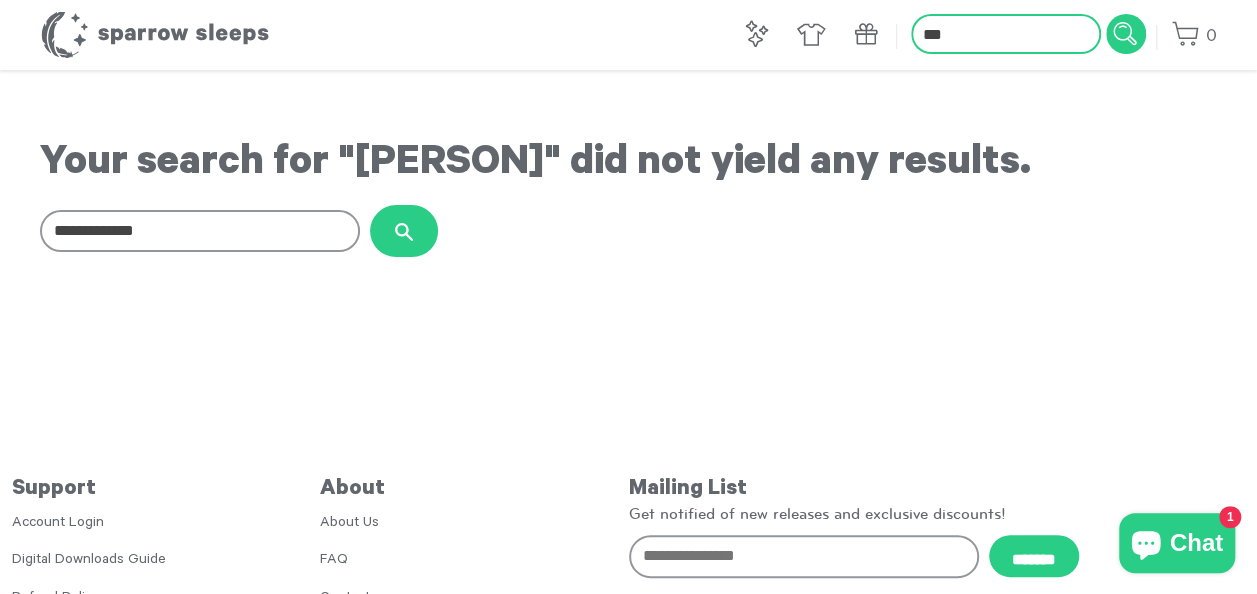 type on "***" 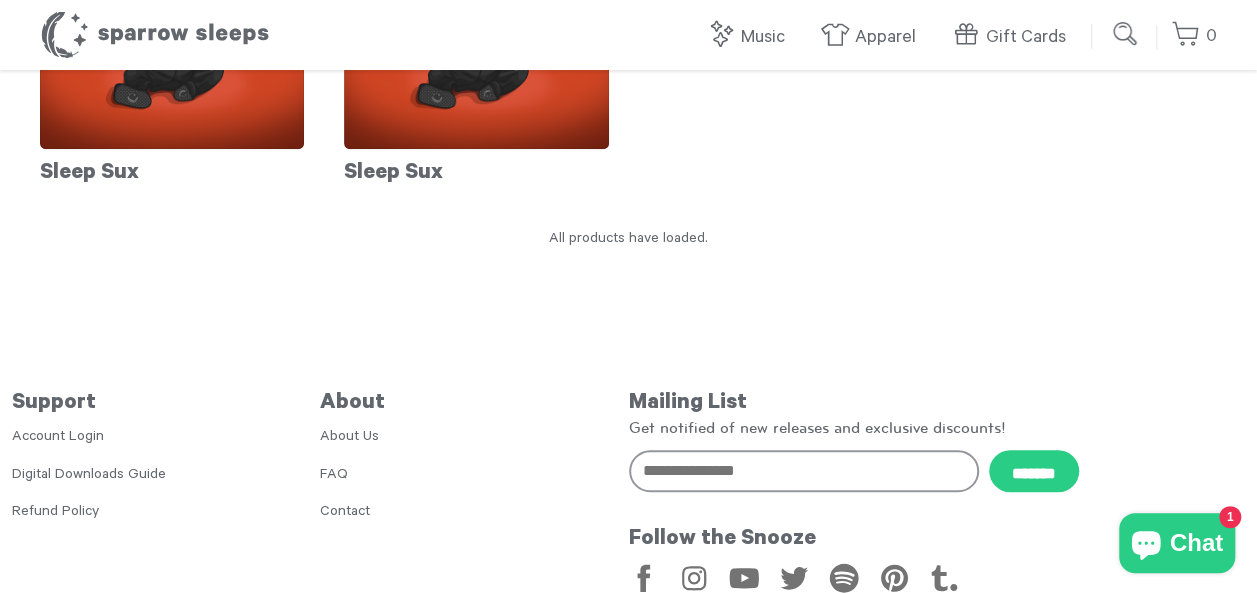 scroll, scrollTop: 390, scrollLeft: 0, axis: vertical 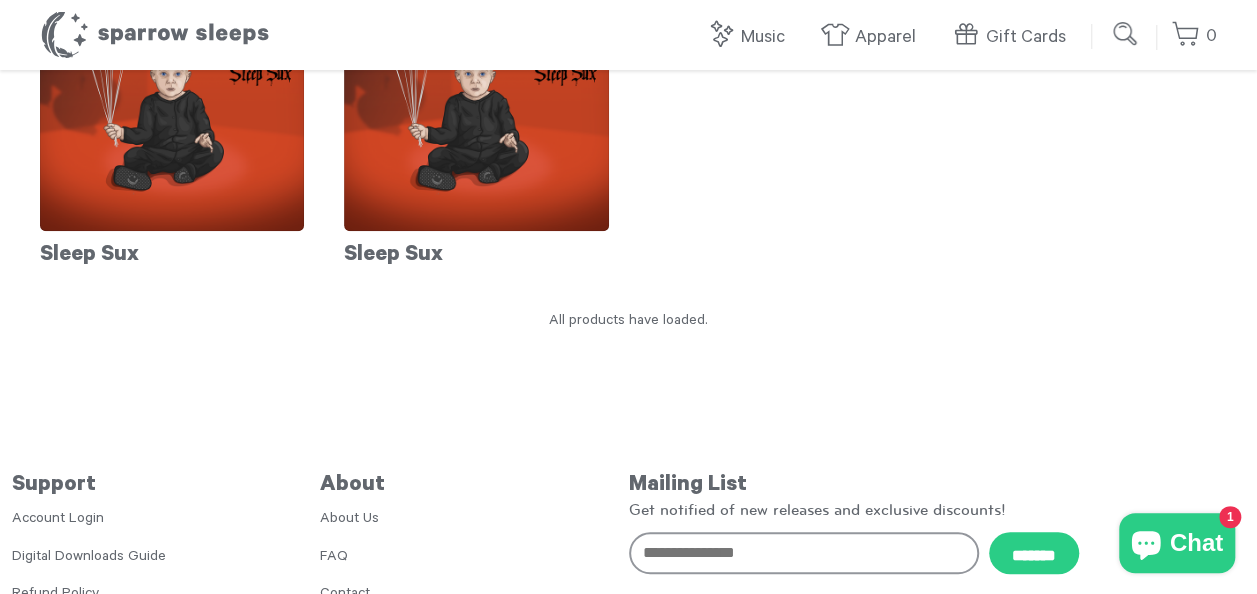 click at bounding box center [1126, 34] 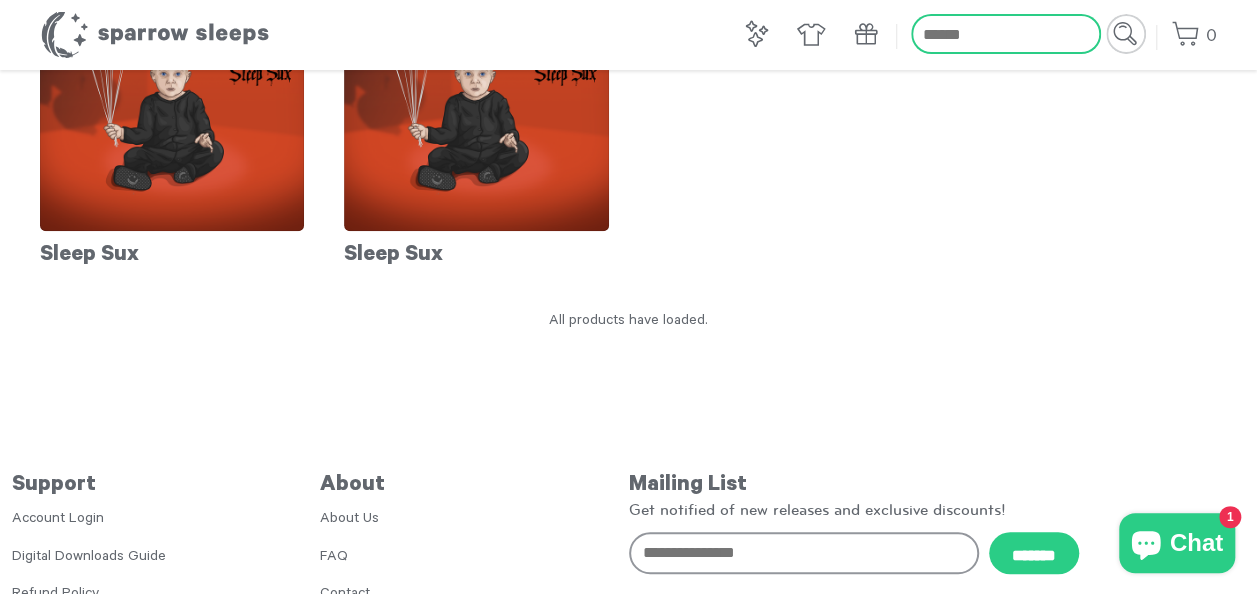 click on "Search our store" at bounding box center [1006, 34] 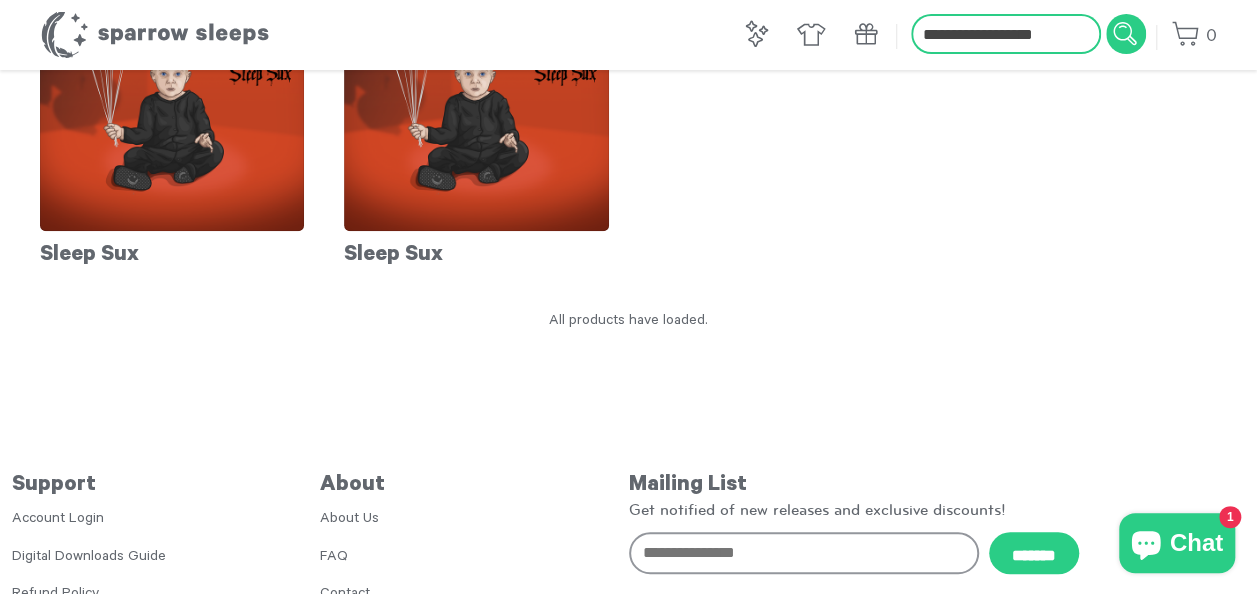 type on "**********" 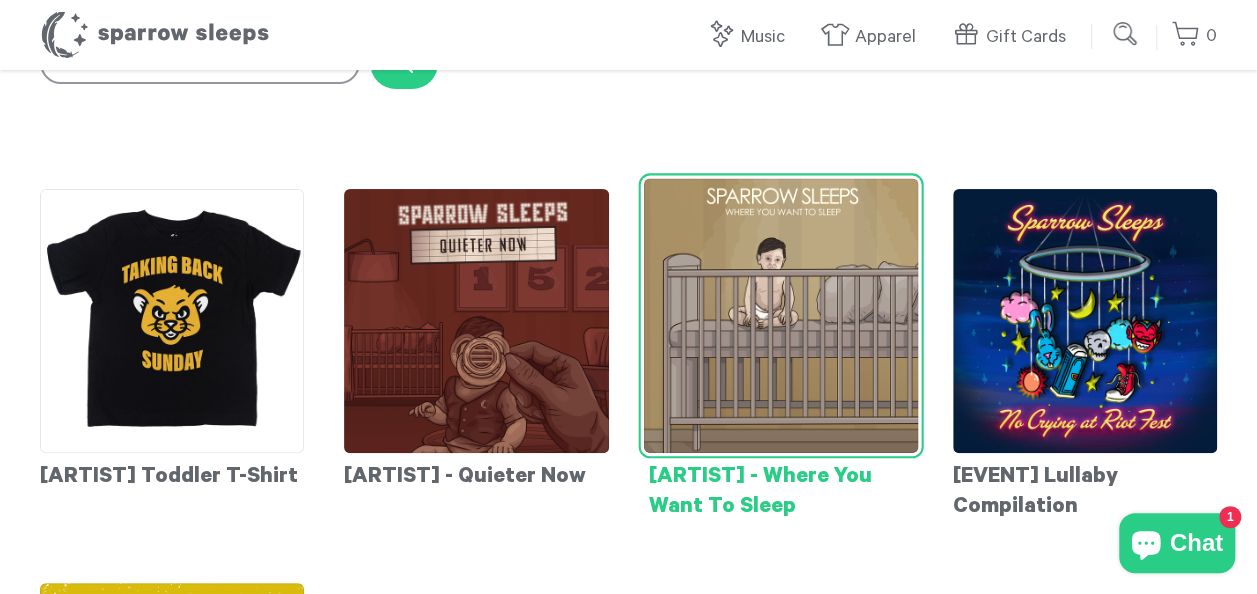scroll, scrollTop: 200, scrollLeft: 0, axis: vertical 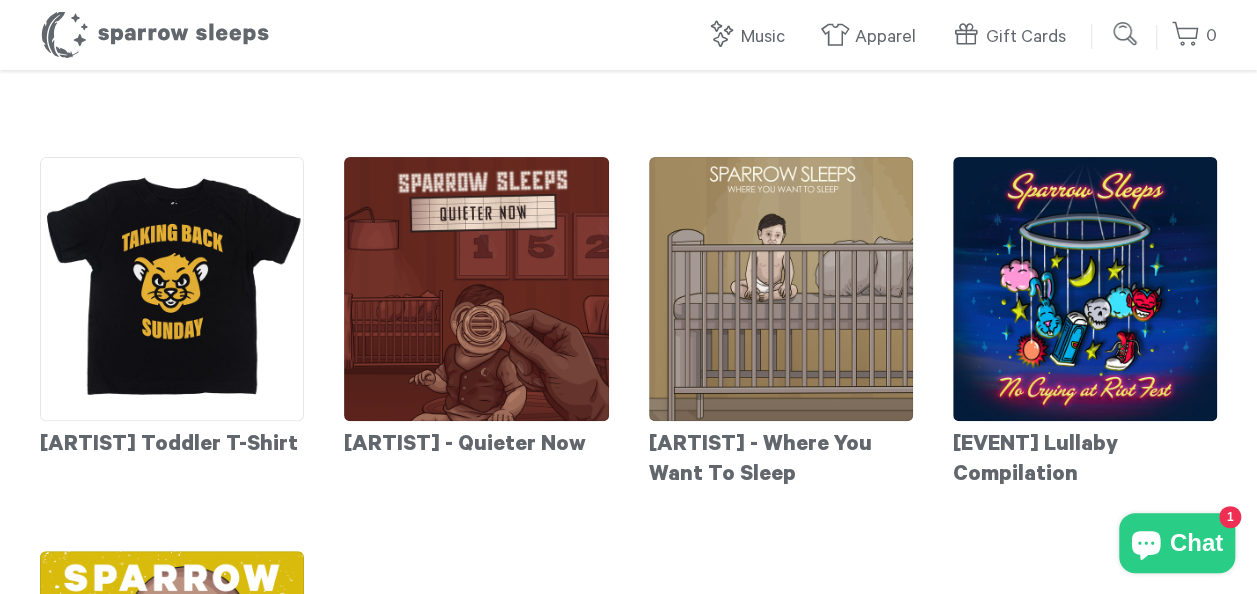 click at bounding box center [1126, 34] 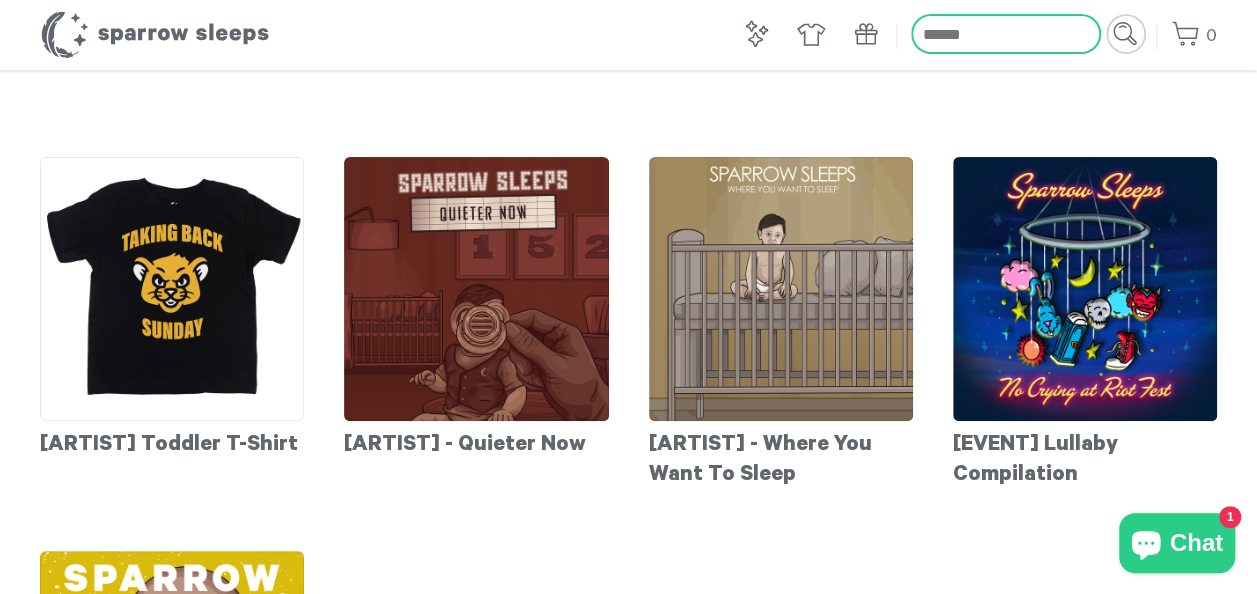 click on "Search our store" at bounding box center (1006, 34) 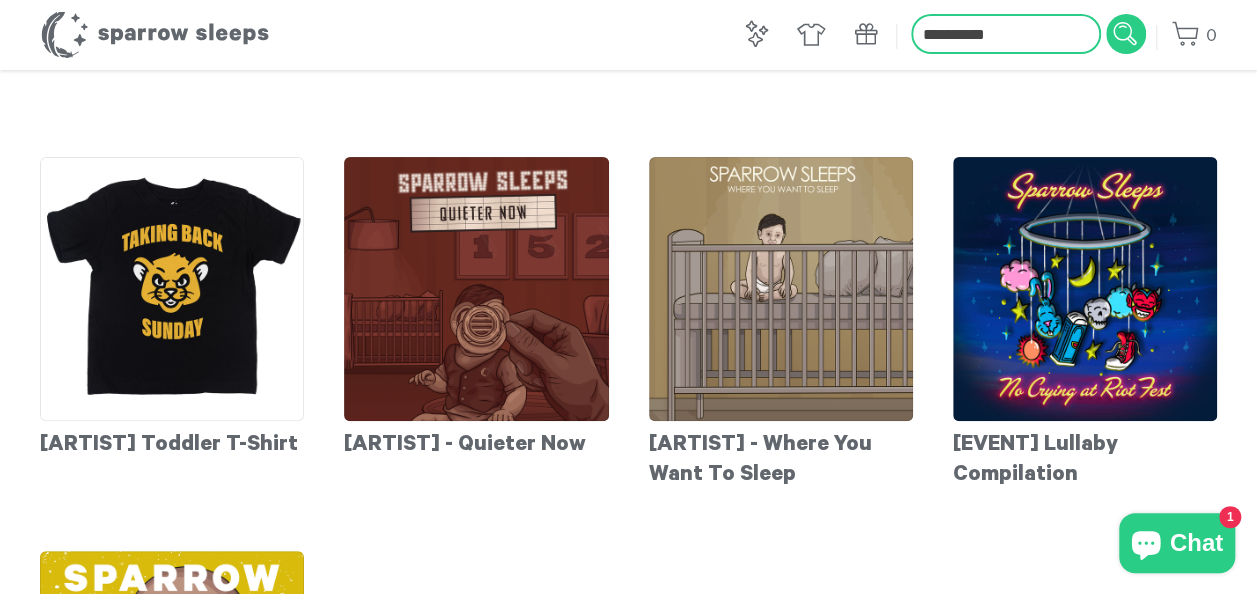 type on "**********" 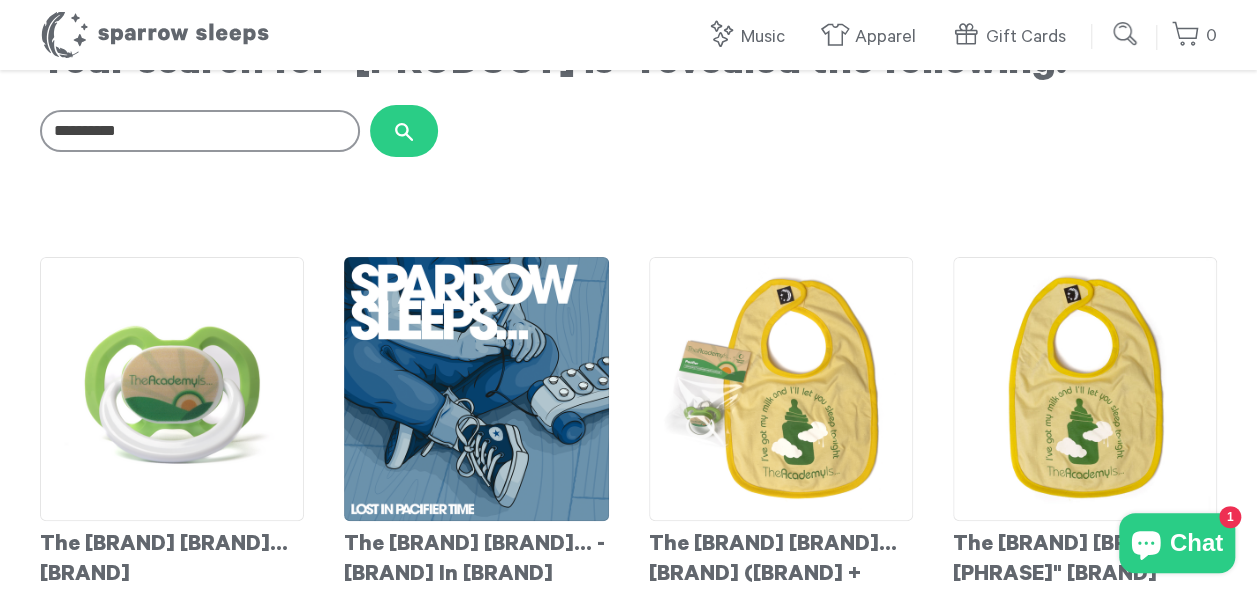 scroll, scrollTop: 200, scrollLeft: 0, axis: vertical 